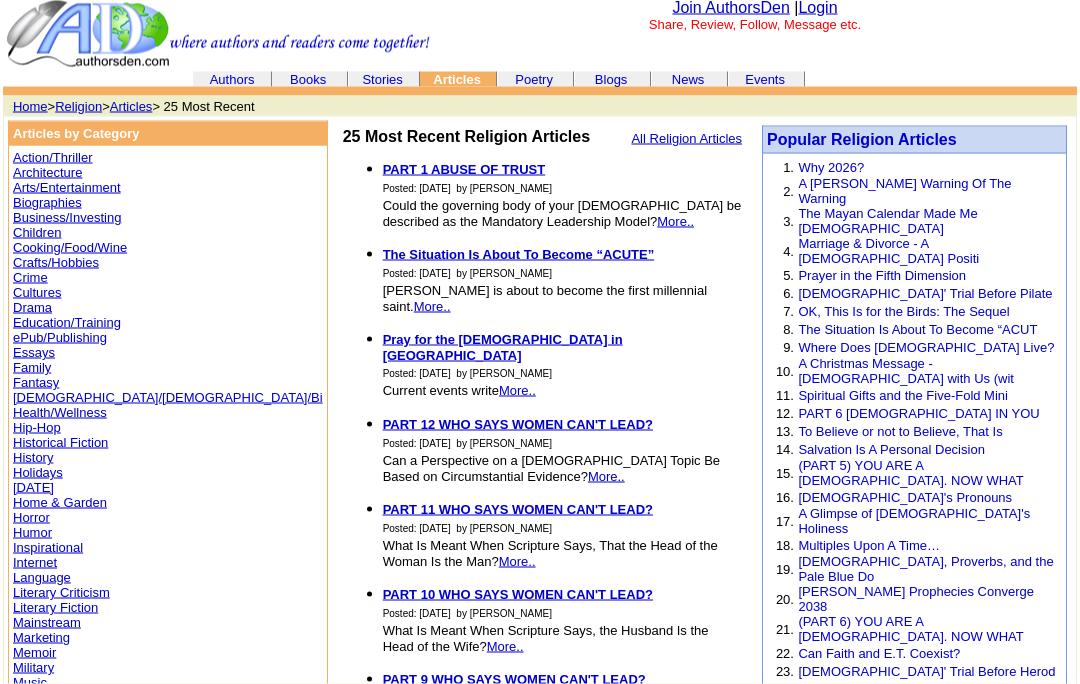 scroll, scrollTop: 0, scrollLeft: 0, axis: both 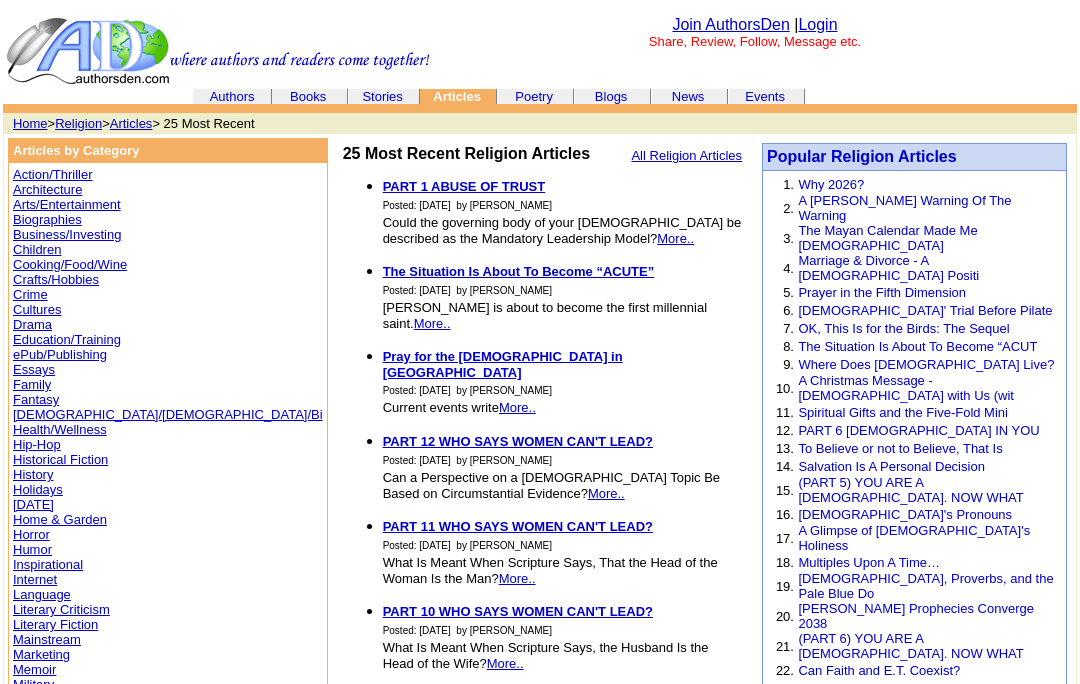 click on "Login" at bounding box center (817, 24) 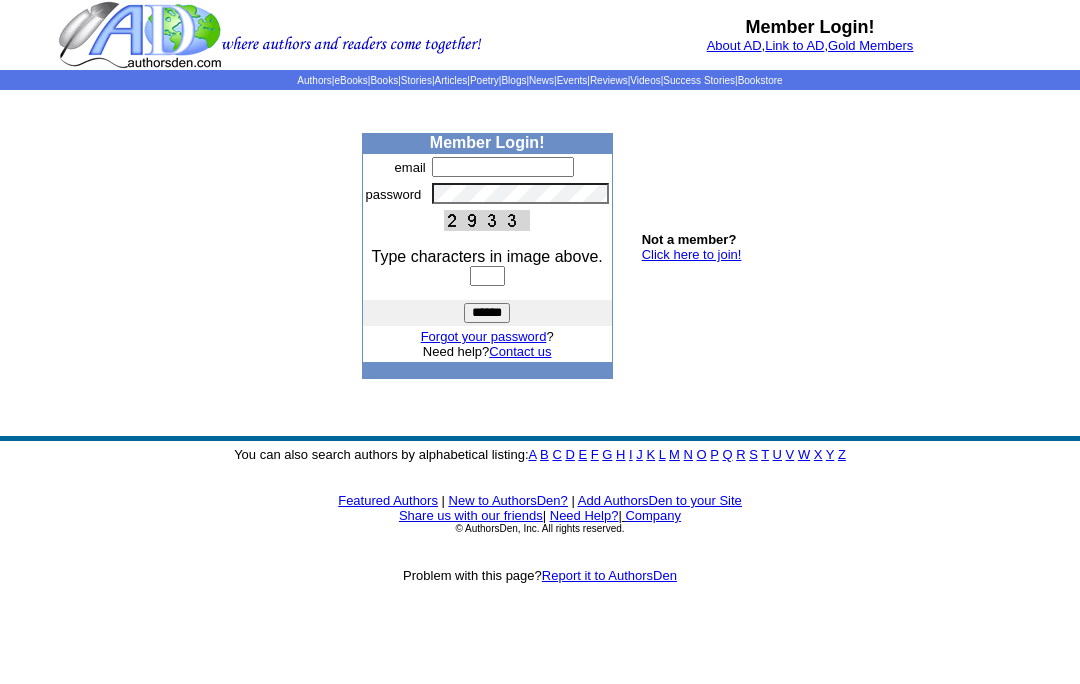 scroll, scrollTop: 0, scrollLeft: 0, axis: both 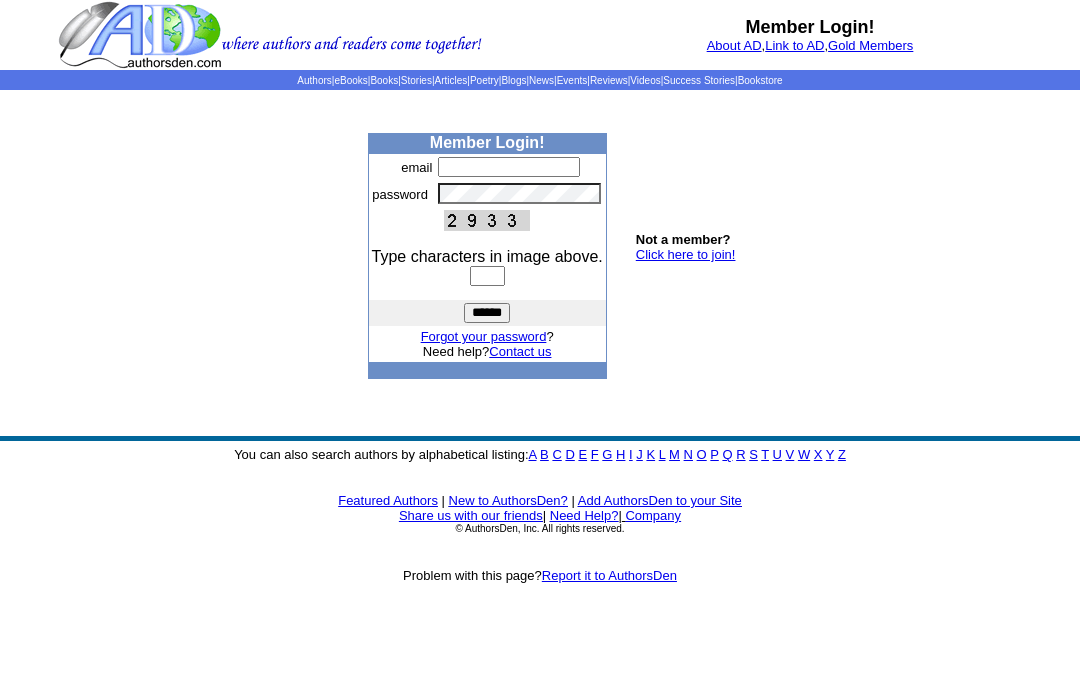 type on "**********" 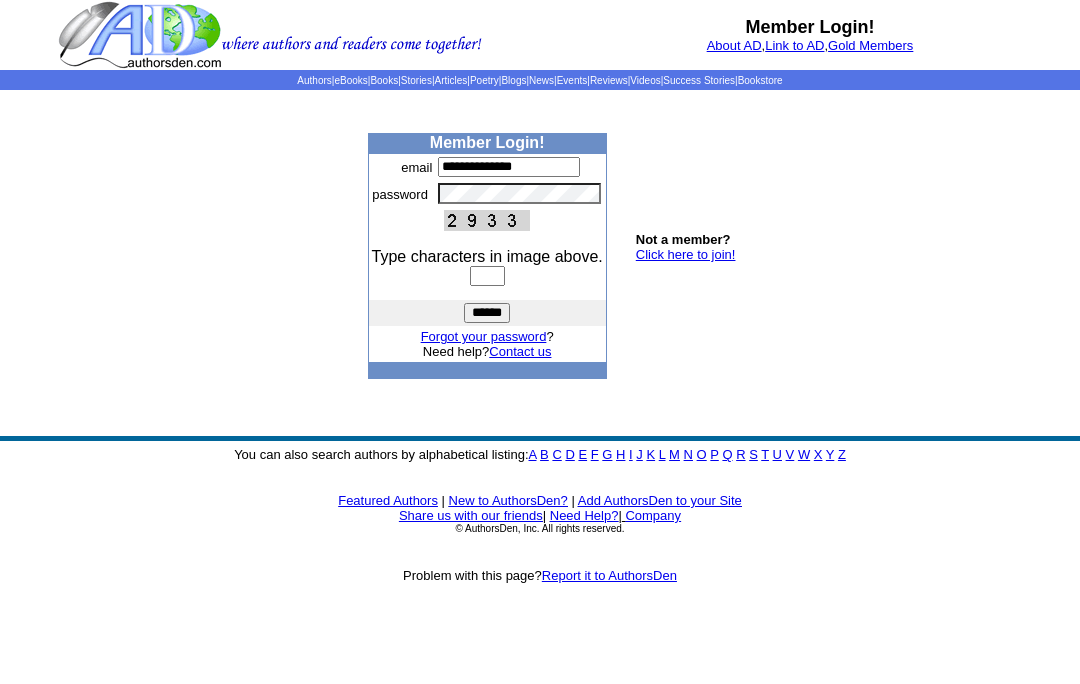 click at bounding box center [487, 276] 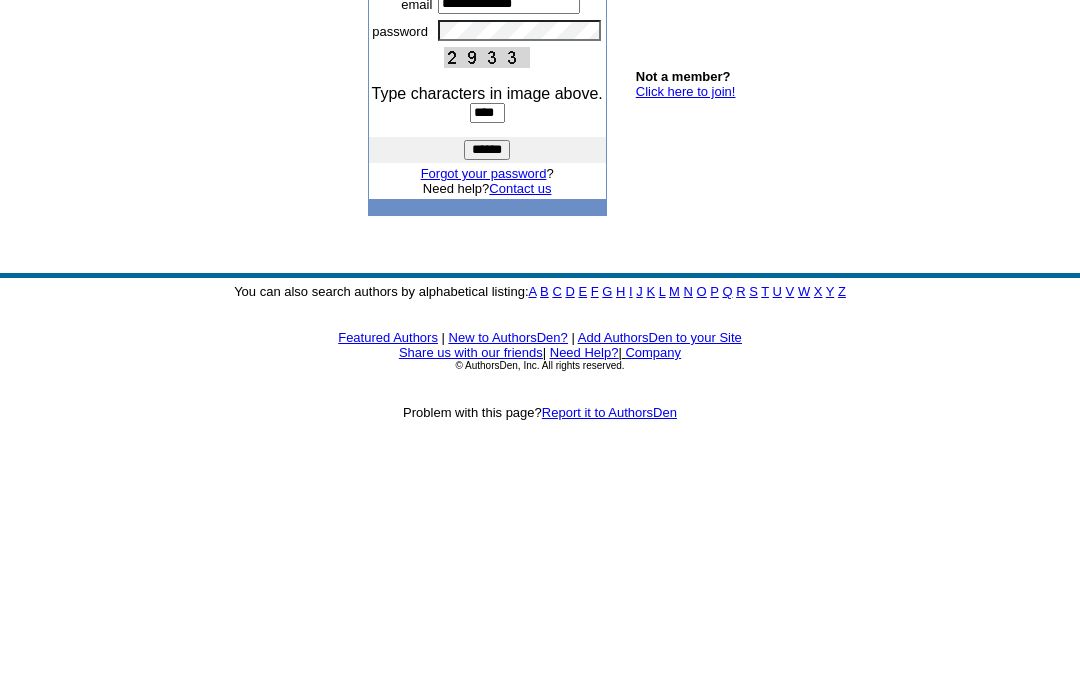 type on "****" 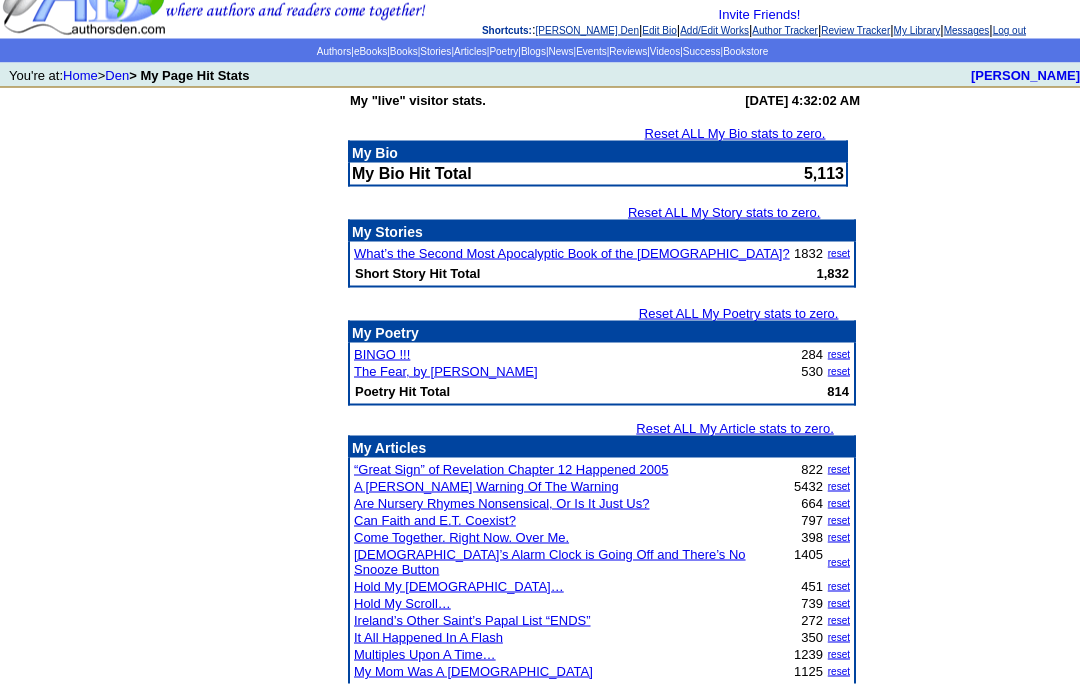 scroll, scrollTop: 0, scrollLeft: 0, axis: both 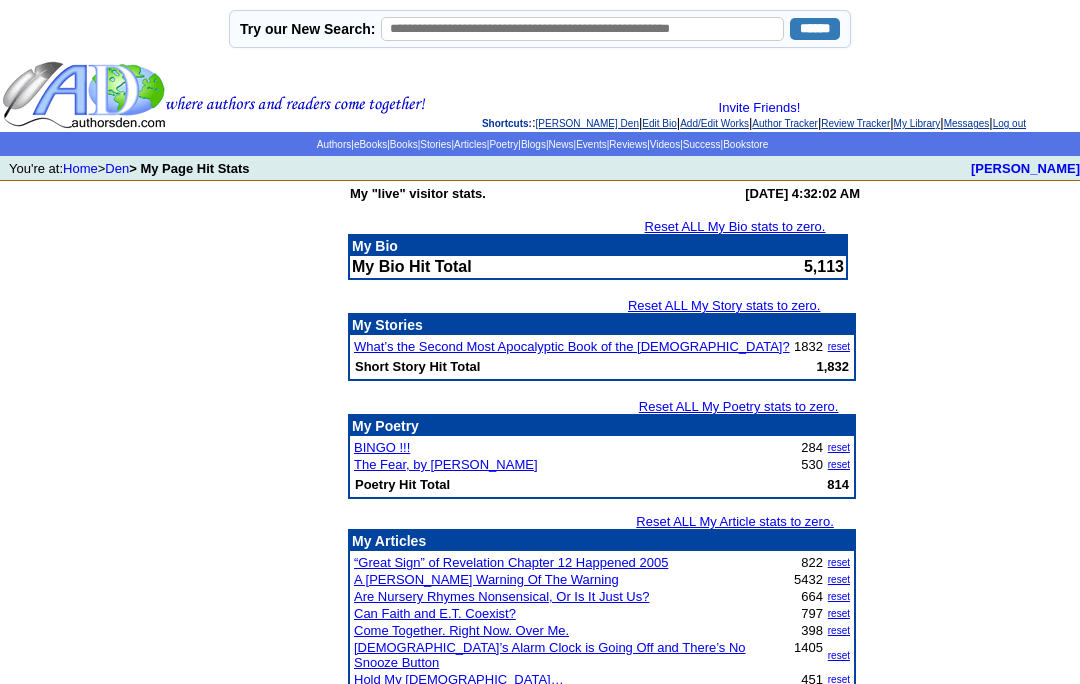 click on "Articles" 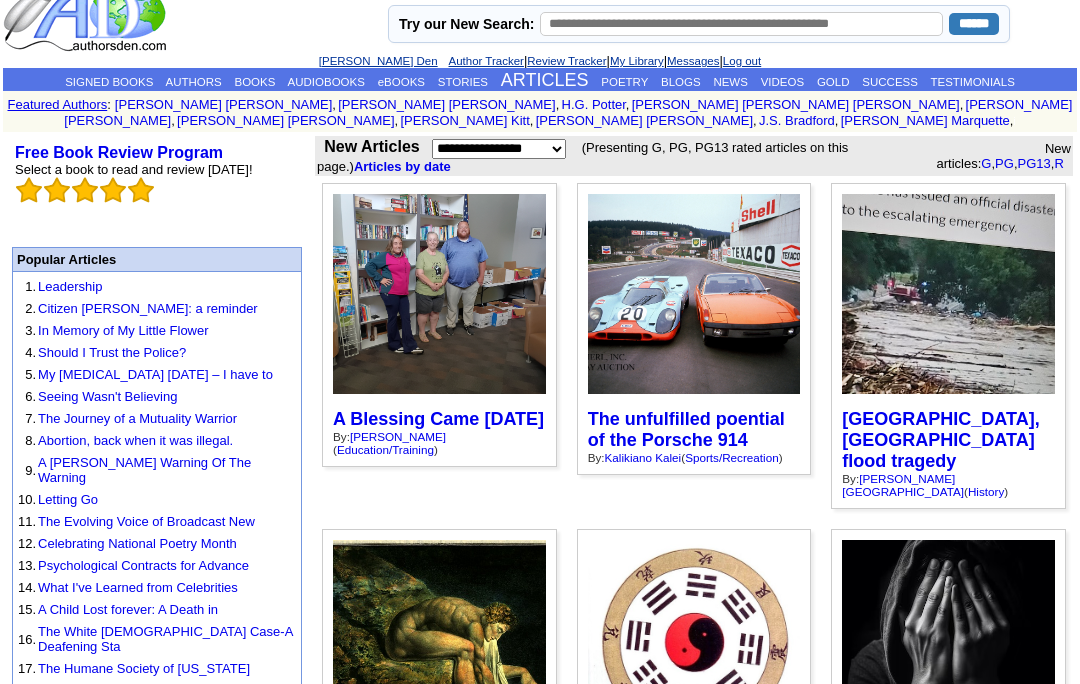 scroll, scrollTop: 0, scrollLeft: 0, axis: both 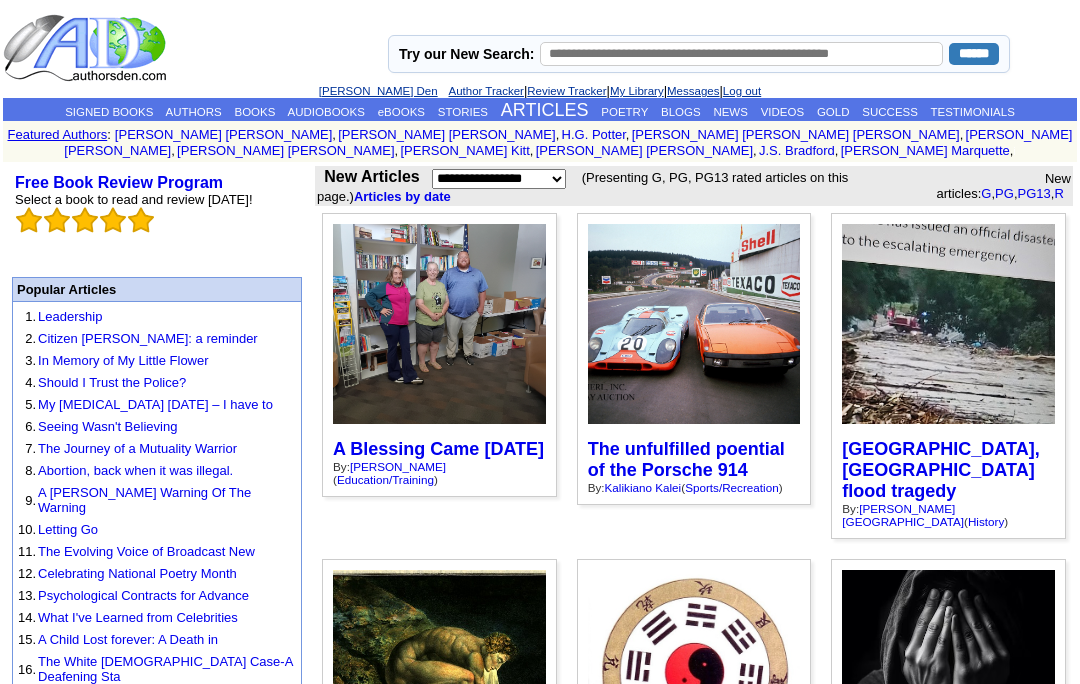 click on "AUTHORS" at bounding box center [193, 112] 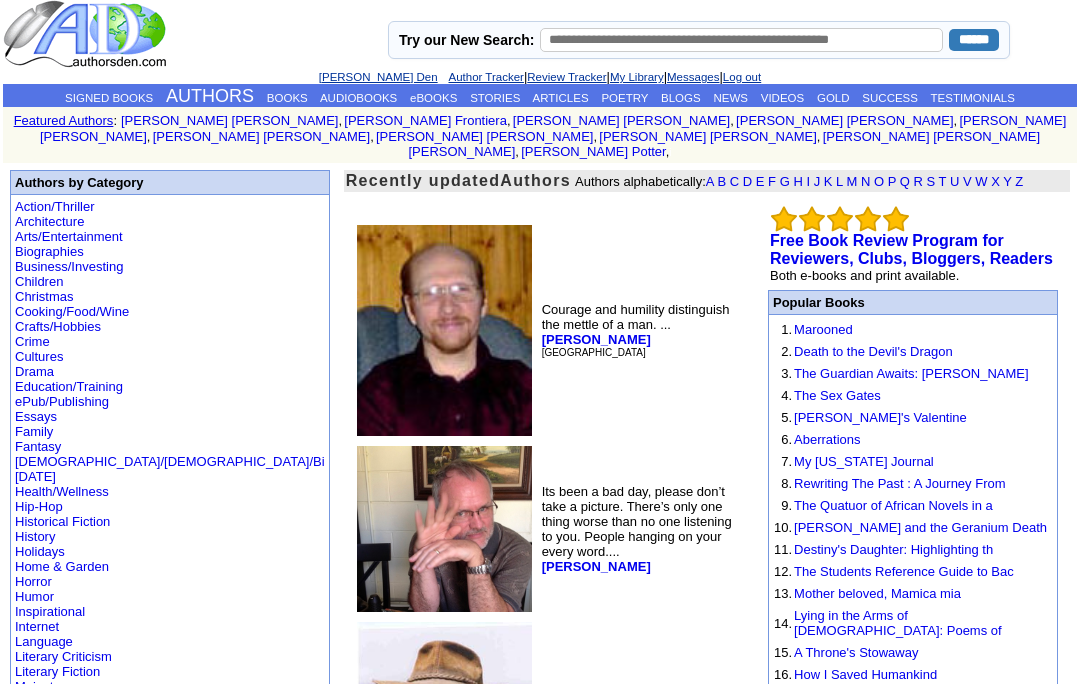 scroll, scrollTop: 0, scrollLeft: 0, axis: both 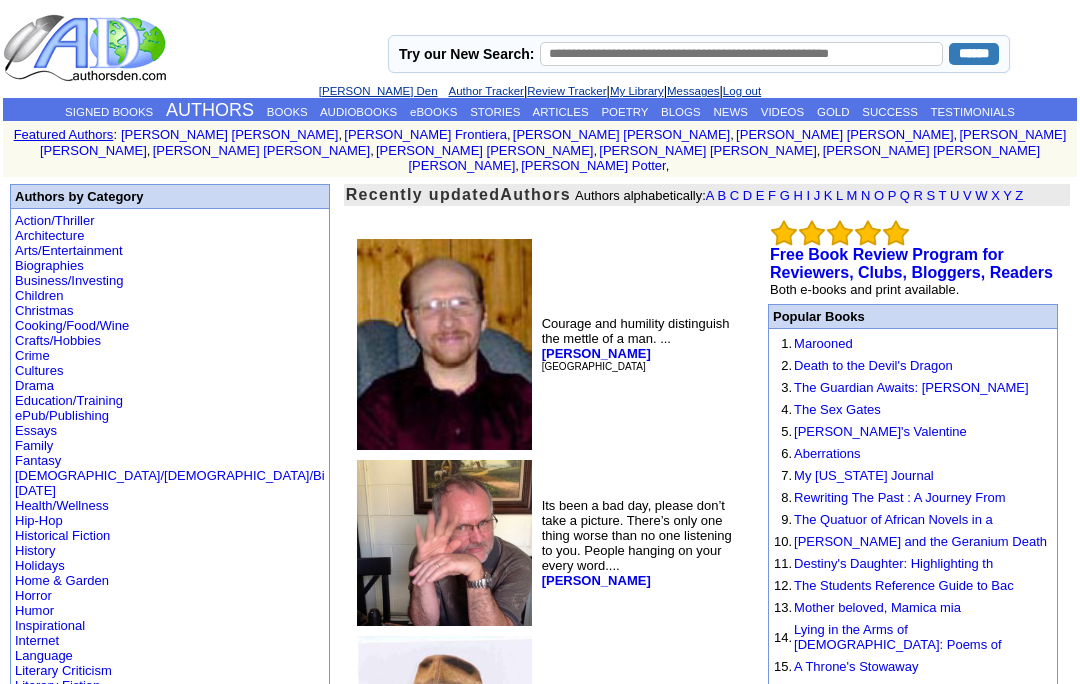 click at bounding box center (87, 48) 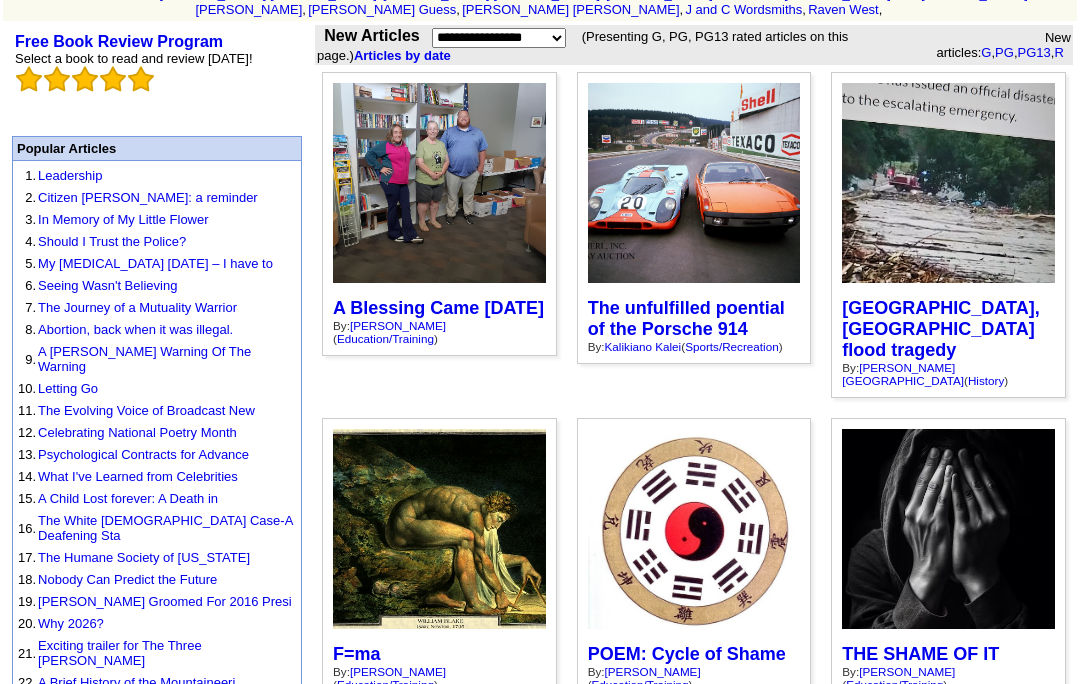 scroll, scrollTop: 0, scrollLeft: 0, axis: both 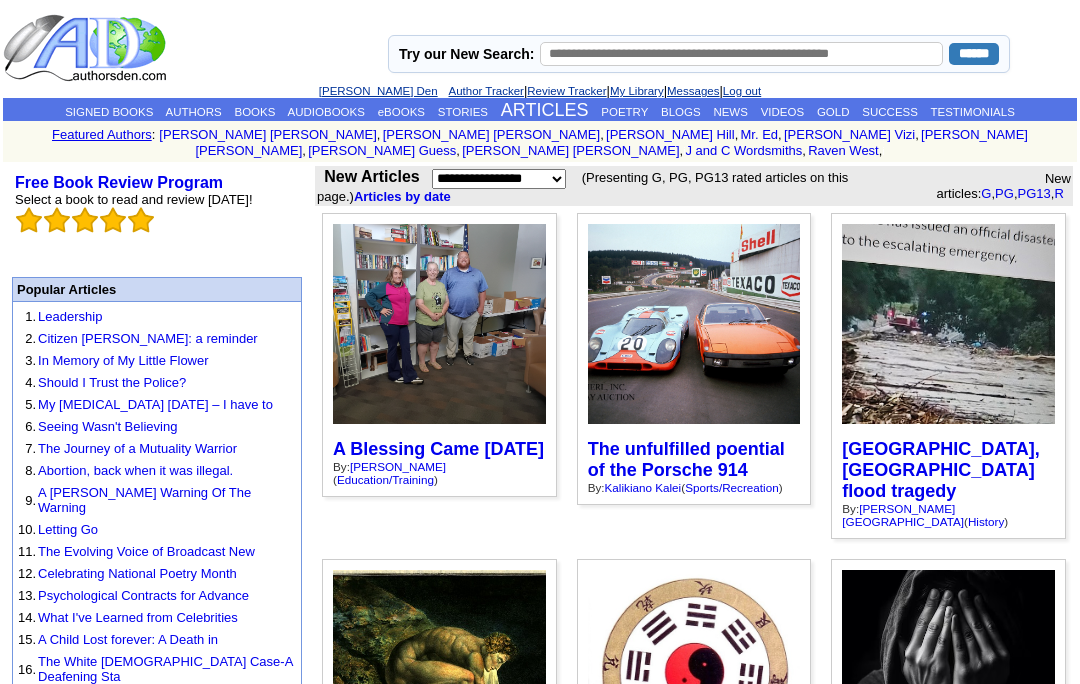 click on "Messages" at bounding box center (693, 91) 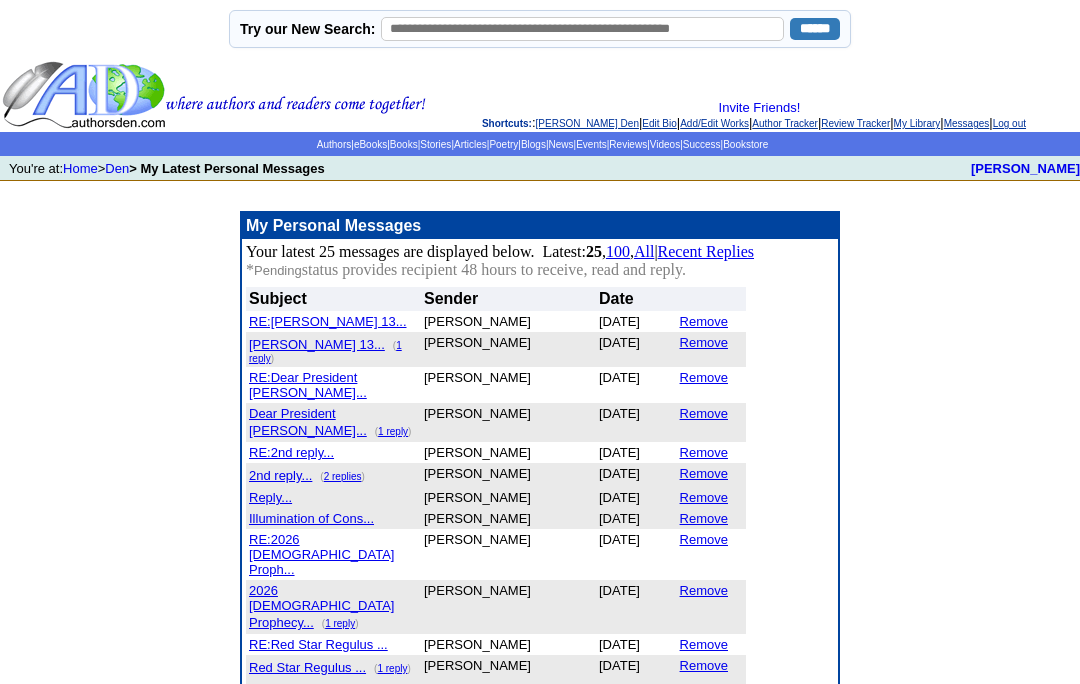 scroll, scrollTop: 0, scrollLeft: 0, axis: both 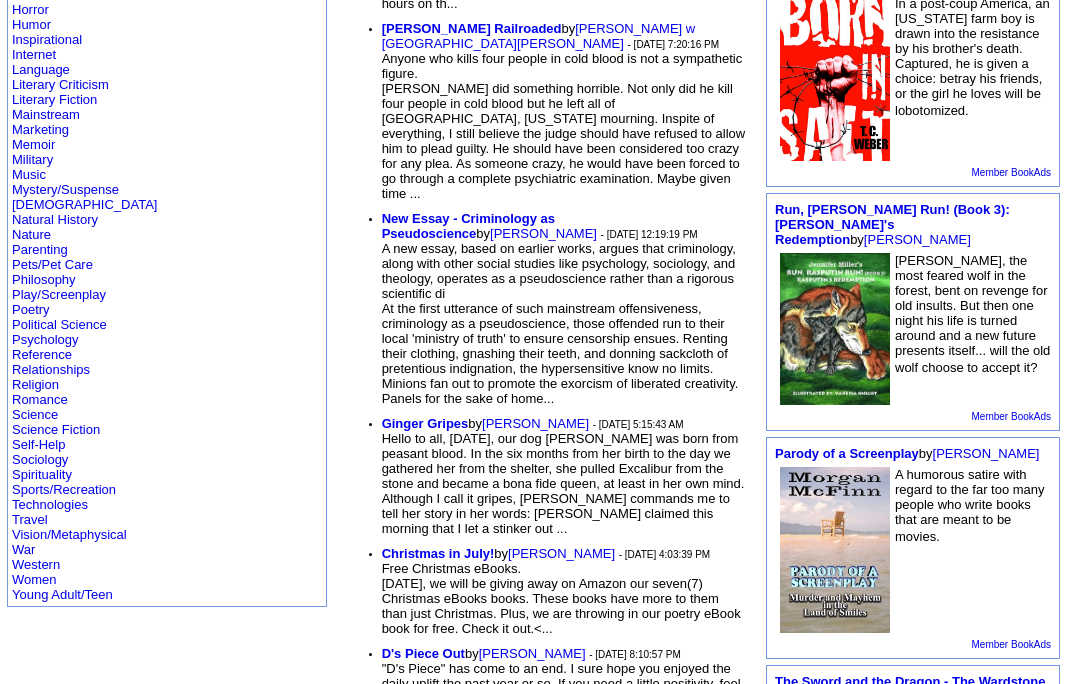 click on "Religion" at bounding box center (35, 384) 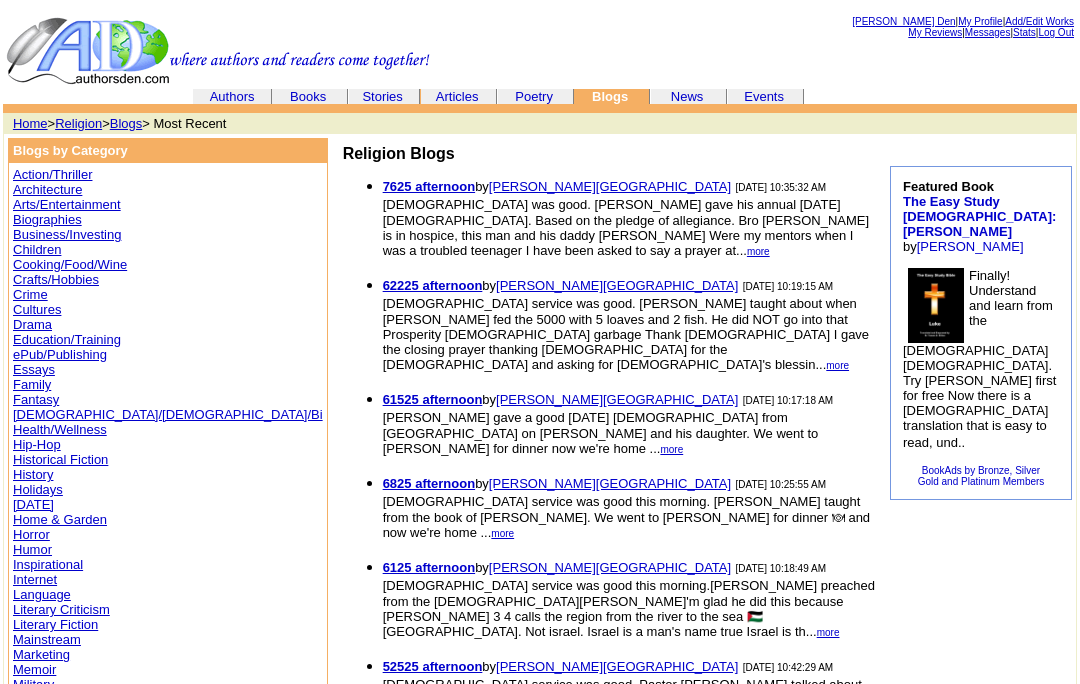 scroll, scrollTop: 0, scrollLeft: 0, axis: both 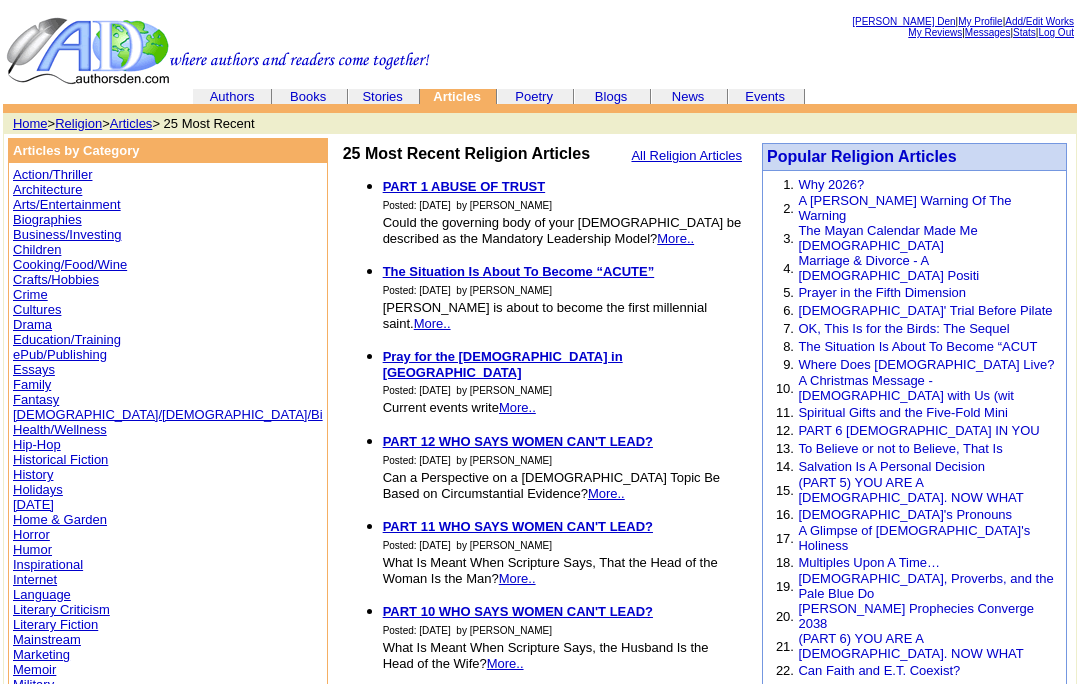 click on "[PERSON_NAME] Den" at bounding box center [903, 21] 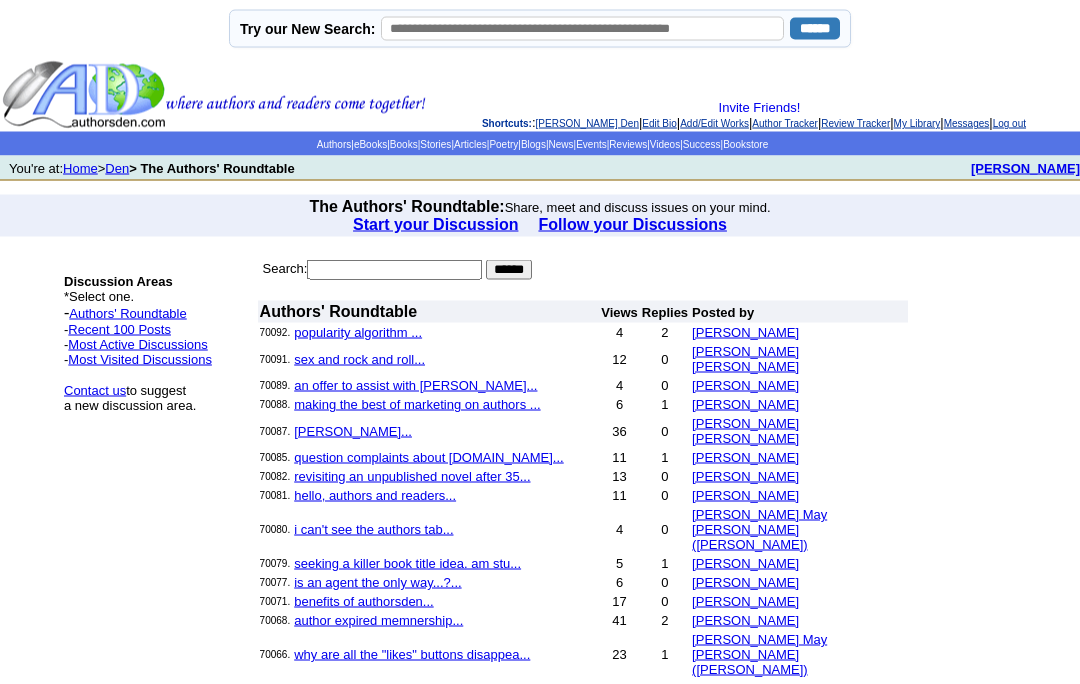 scroll, scrollTop: 0, scrollLeft: 0, axis: both 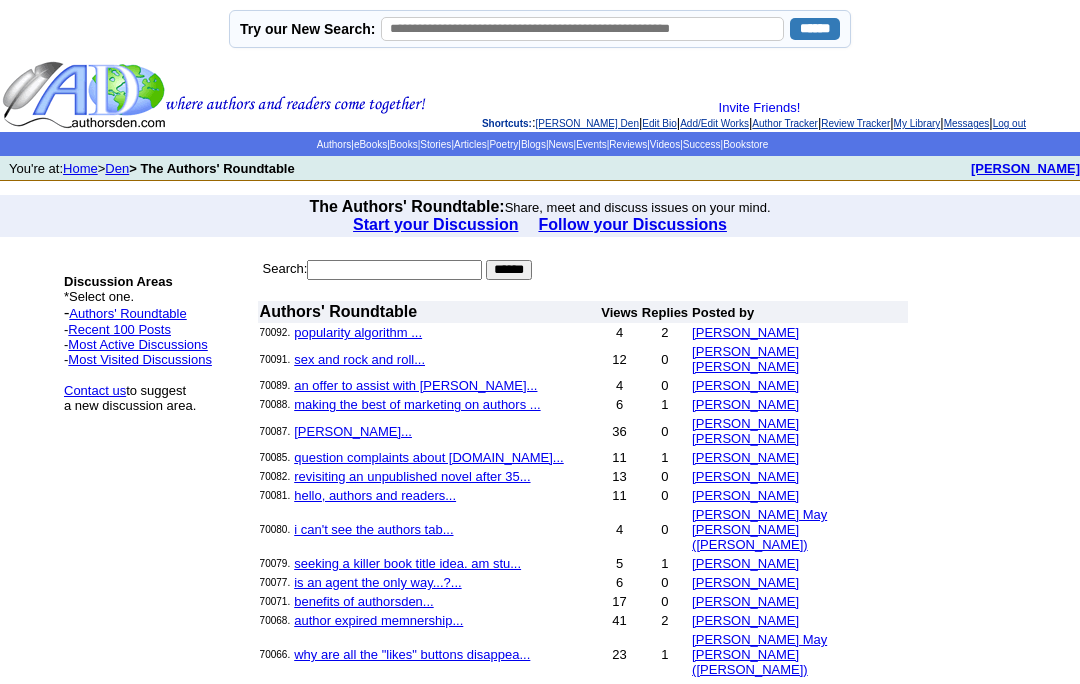 click on "popularity algorithm ..." at bounding box center (358, 332) 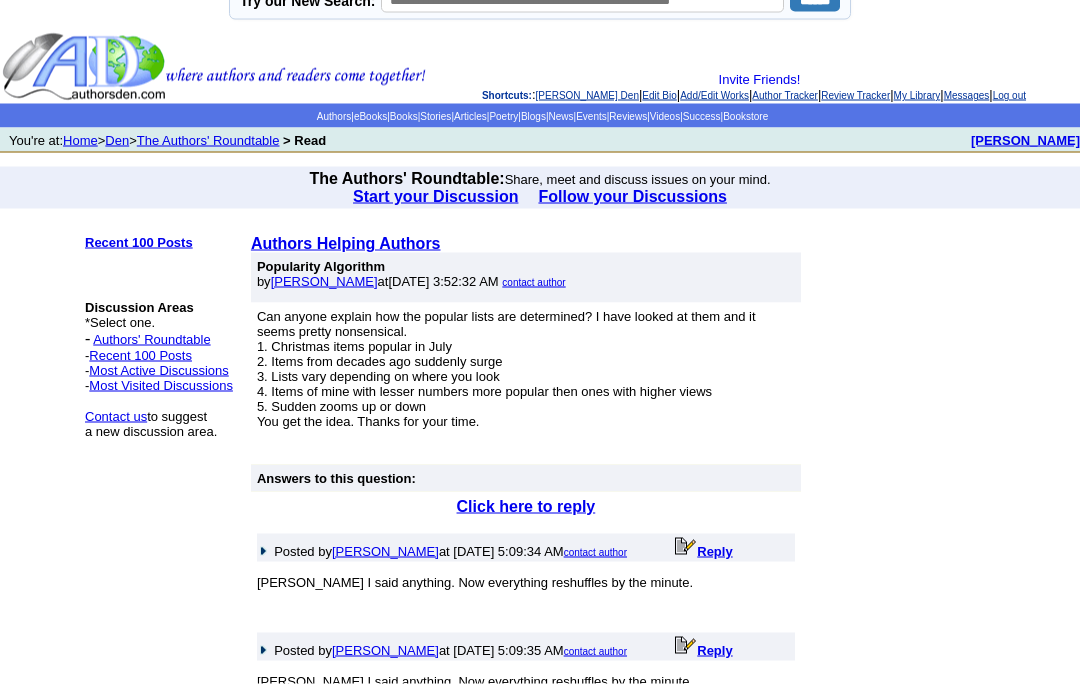 scroll, scrollTop: 0, scrollLeft: 0, axis: both 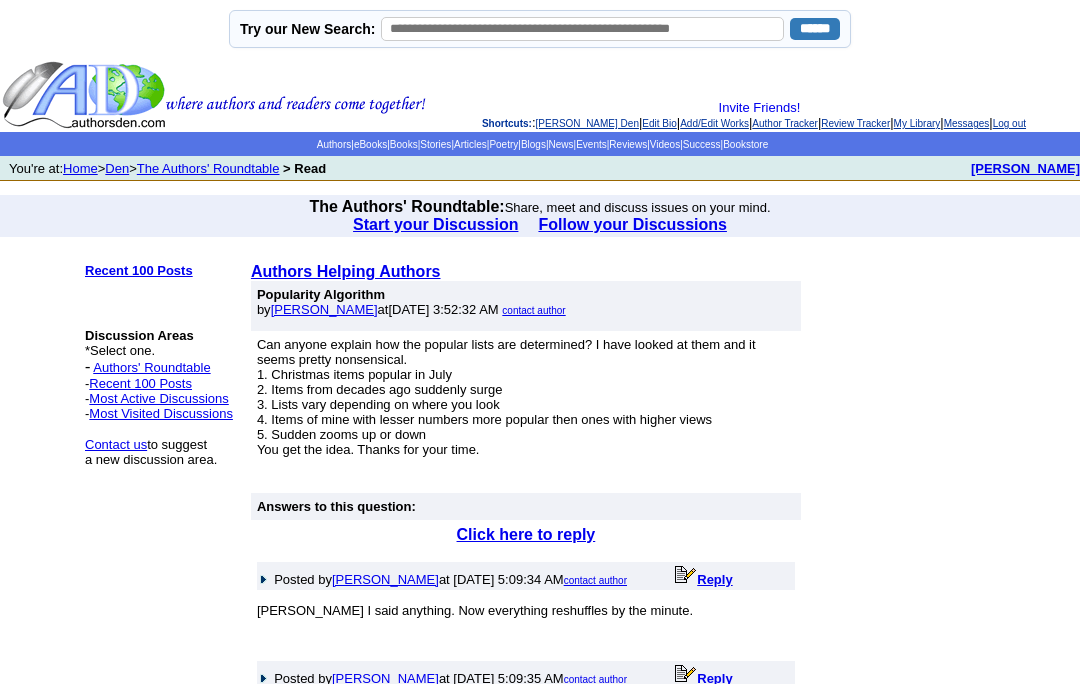 click on "News" 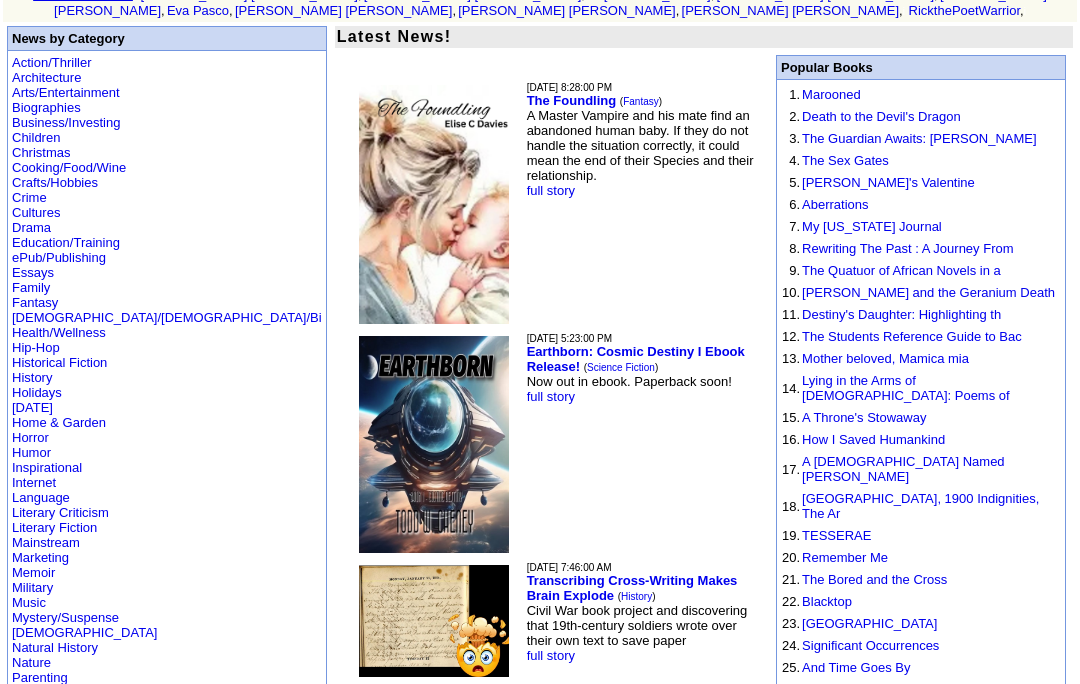 scroll, scrollTop: 0, scrollLeft: 0, axis: both 